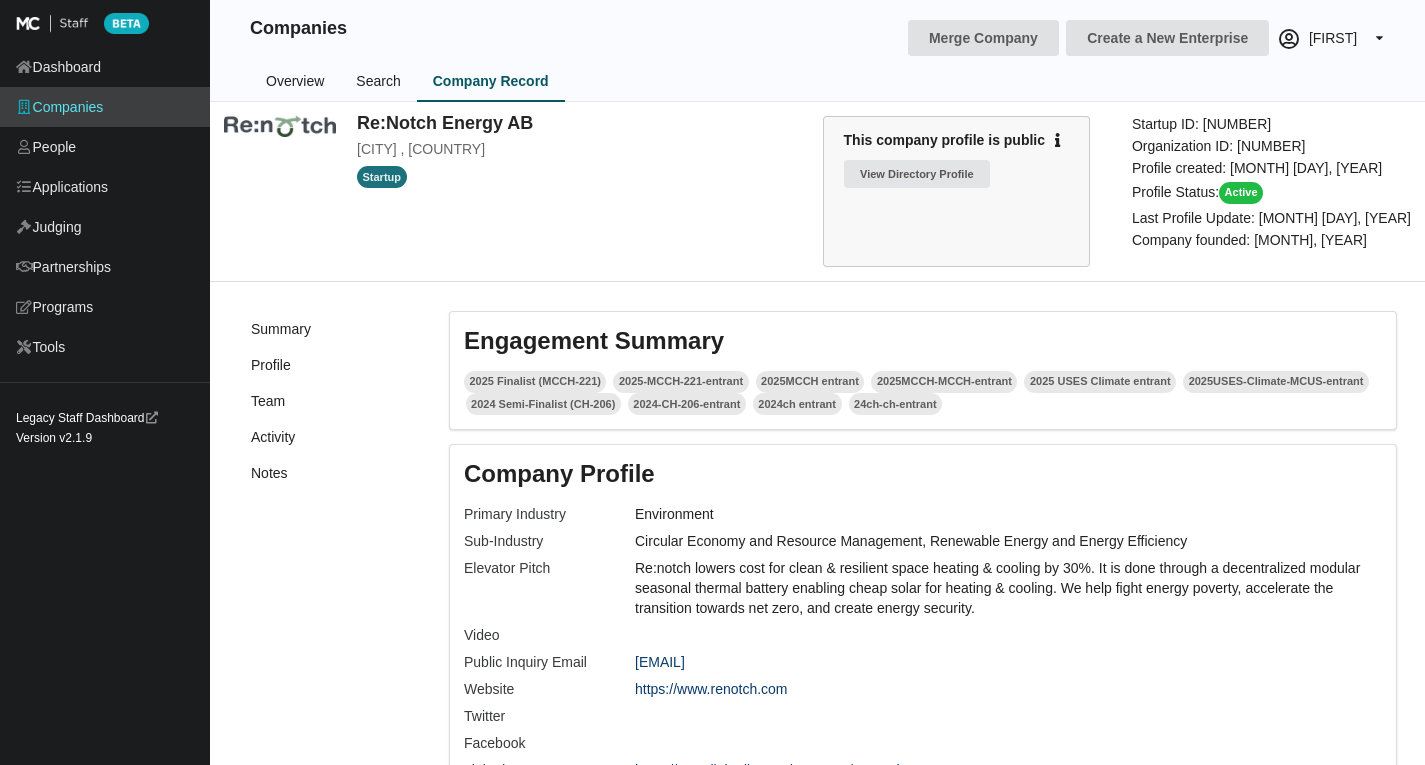 scroll, scrollTop: 0, scrollLeft: 0, axis: both 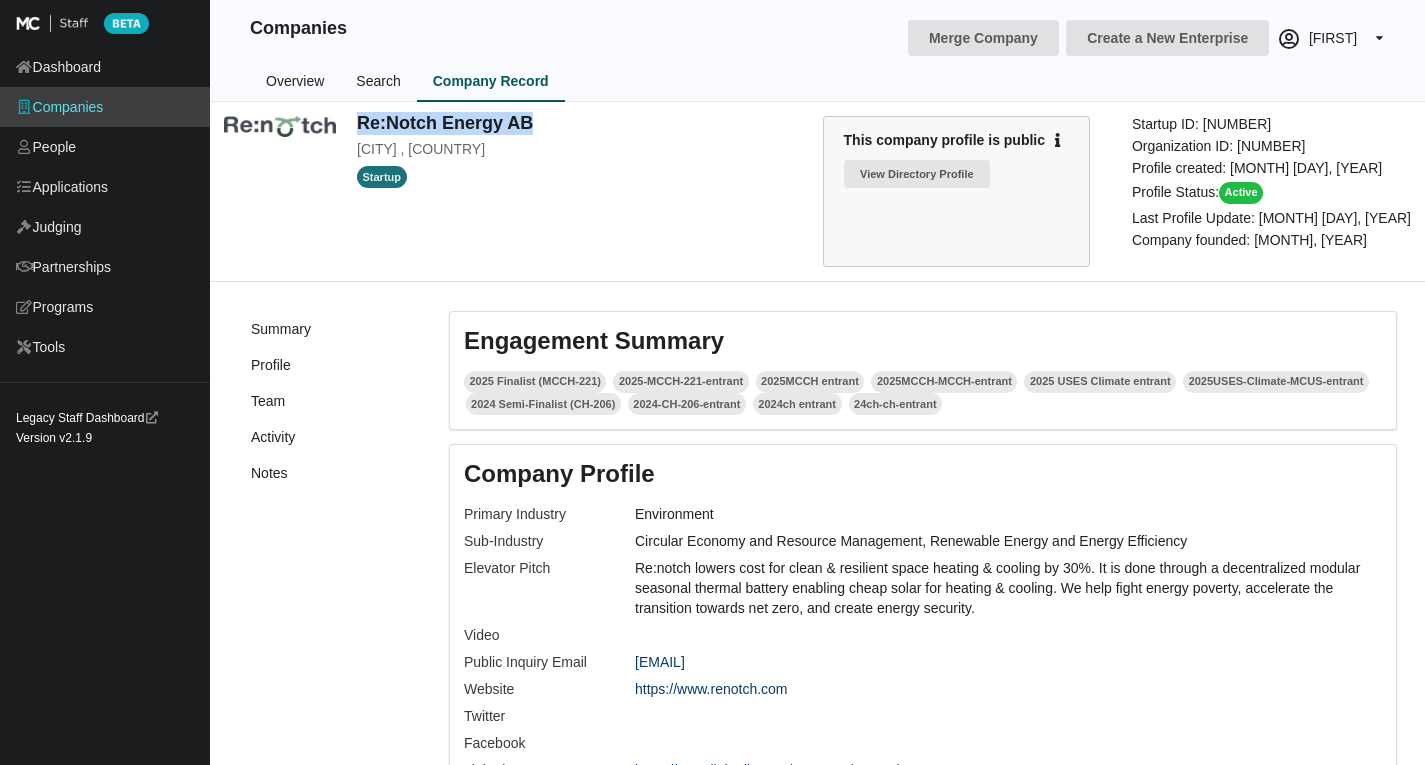 click on "Search" at bounding box center [378, 82] 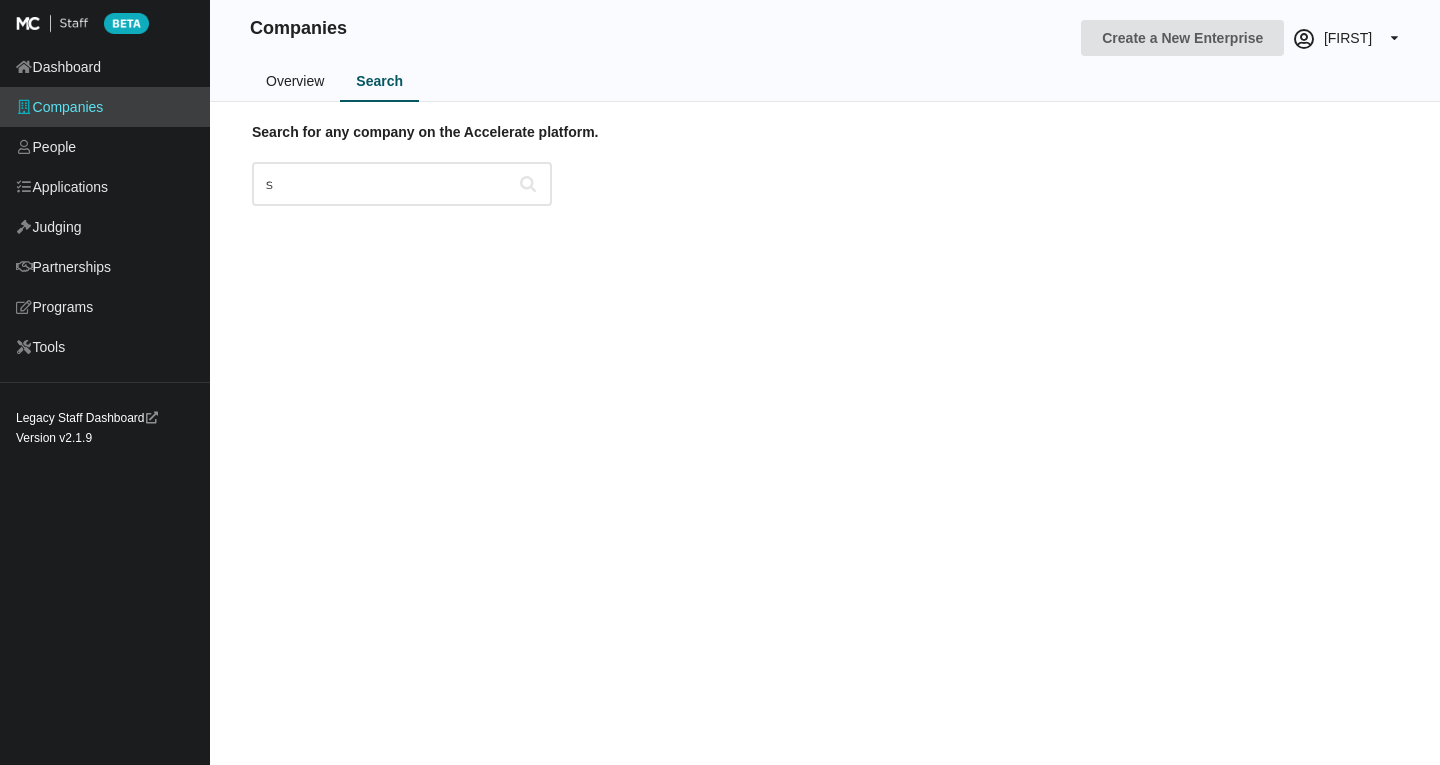 scroll, scrollTop: 0, scrollLeft: 0, axis: both 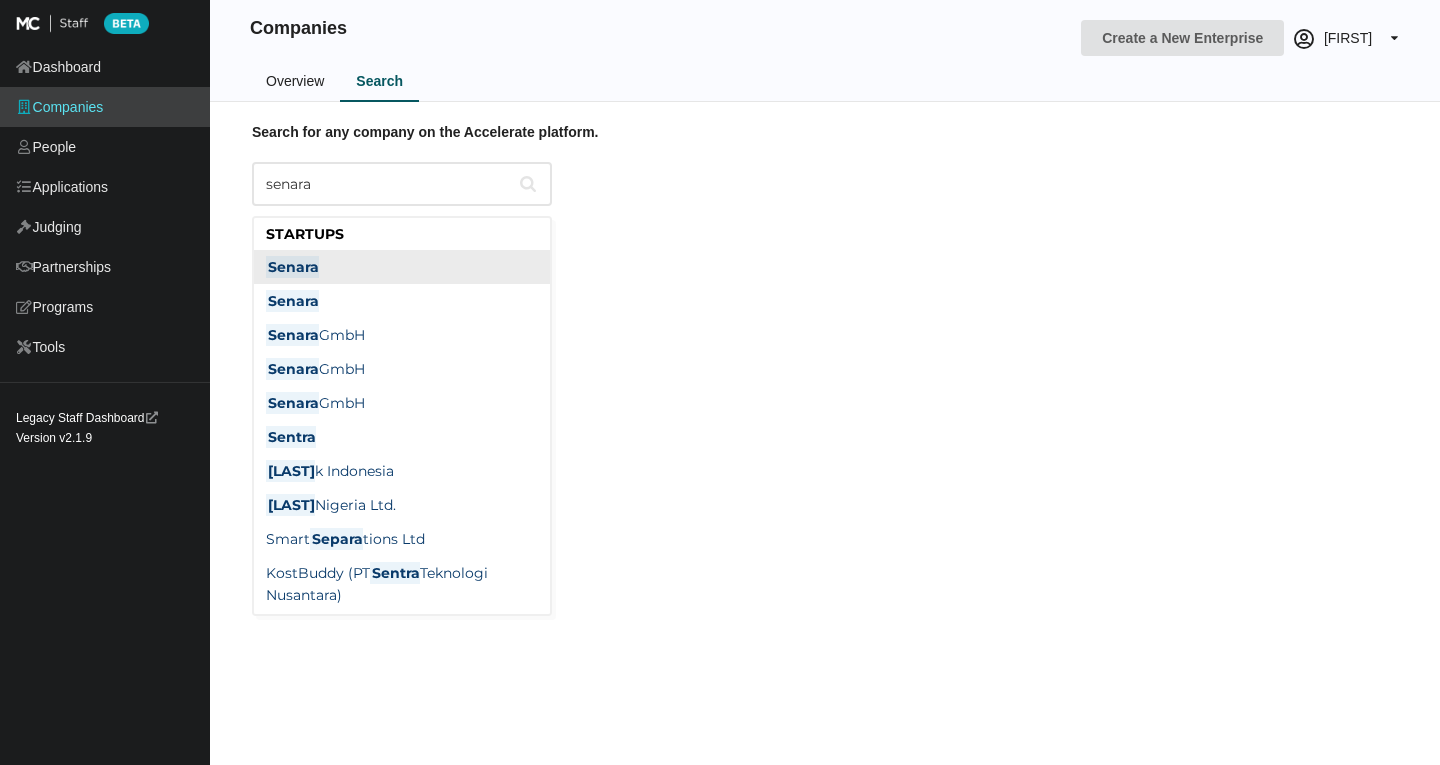 click on "Senara" at bounding box center (402, 267) 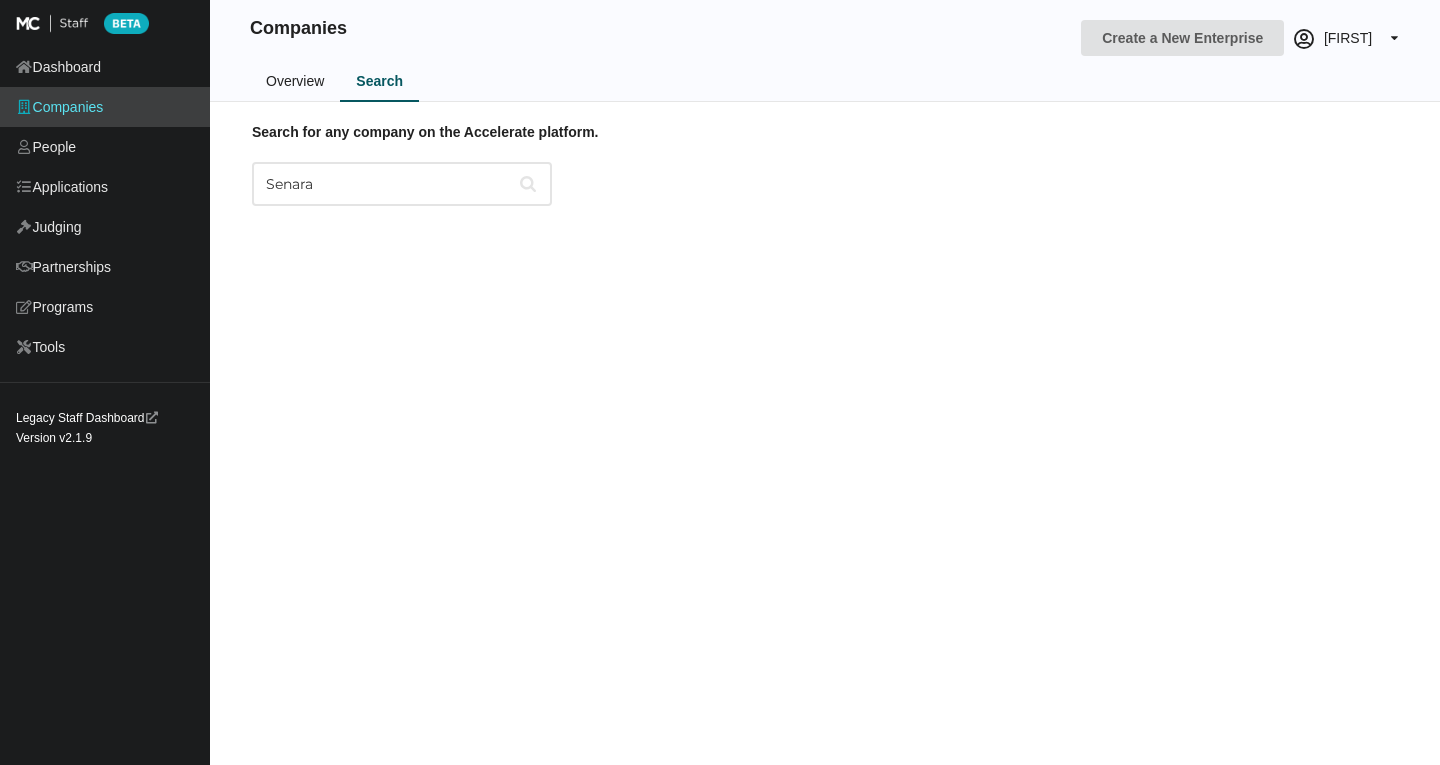 type on "Senara" 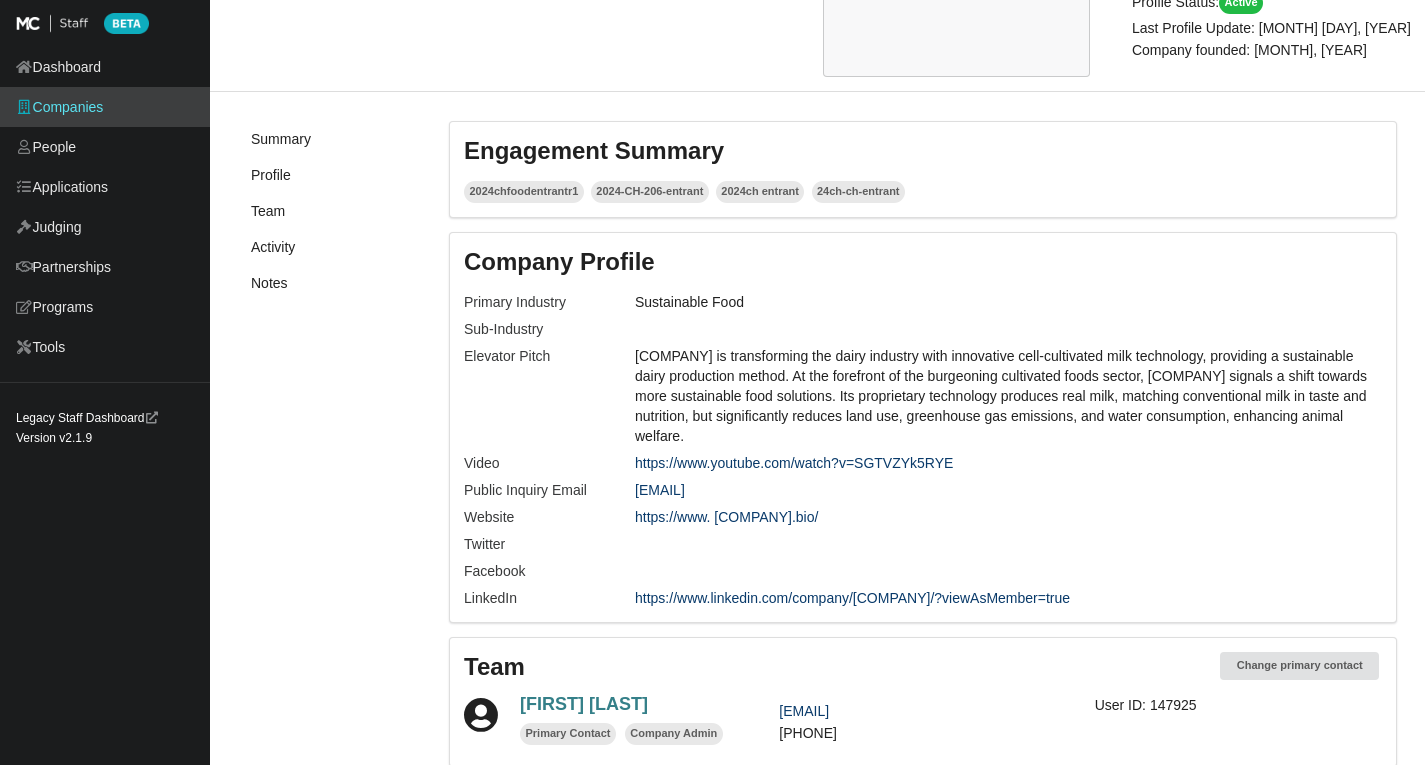 scroll, scrollTop: 100, scrollLeft: 0, axis: vertical 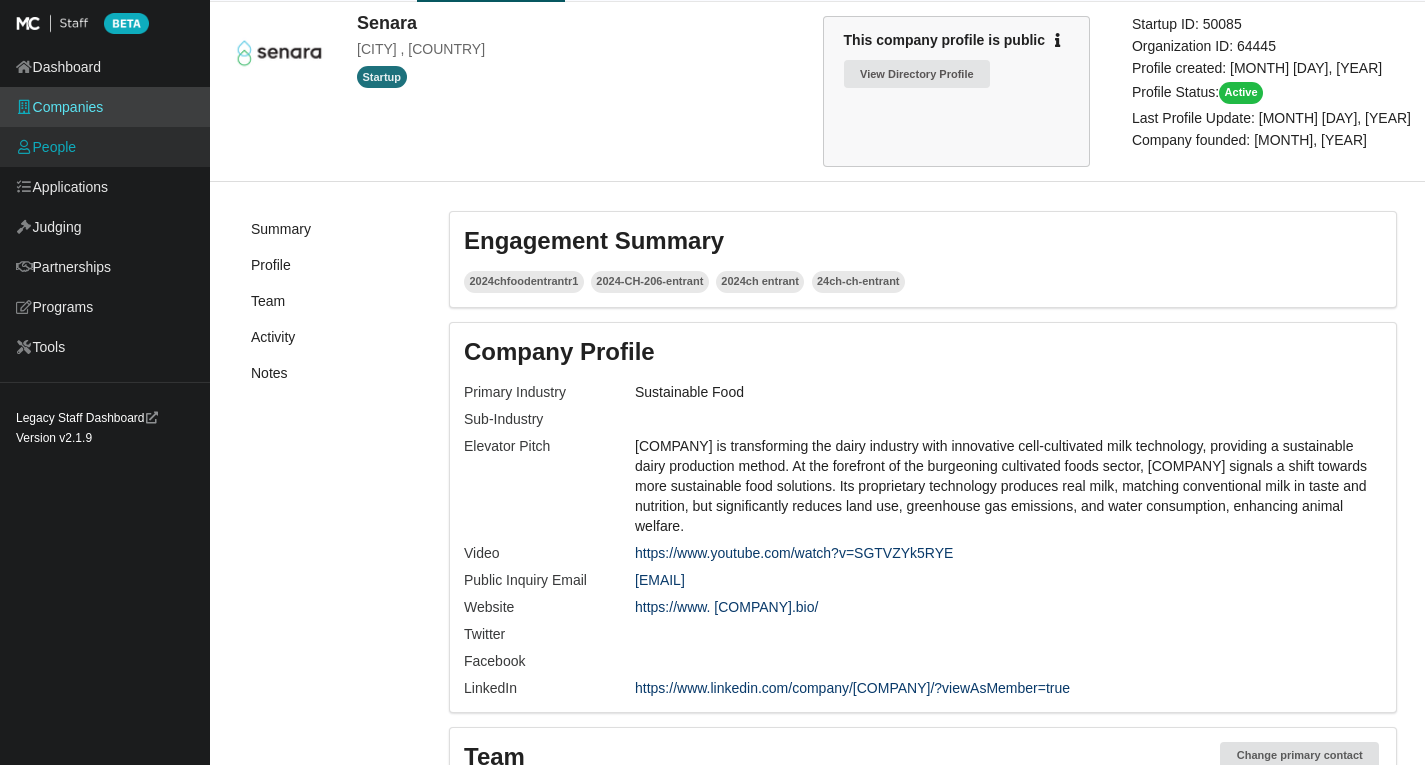 click on "People" at bounding box center [105, 147] 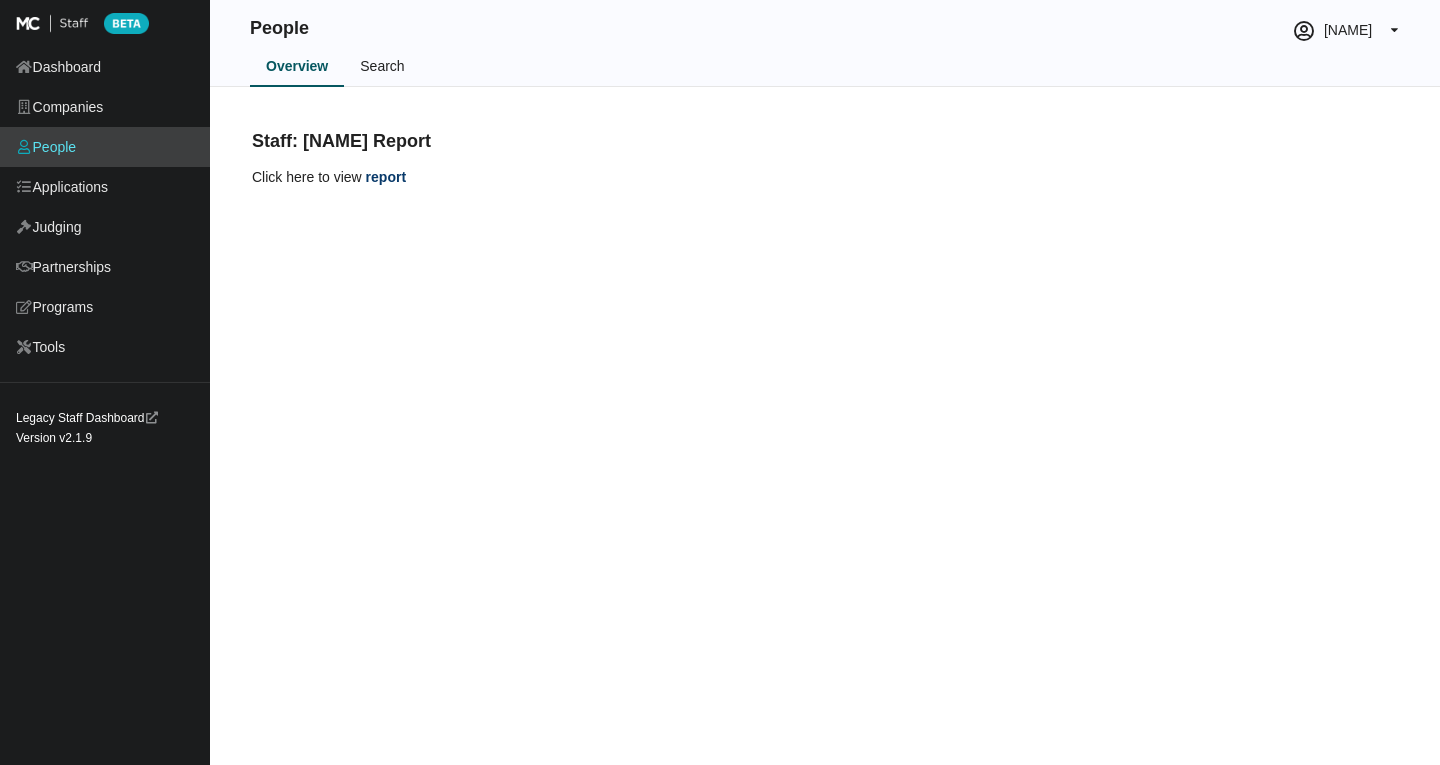 scroll, scrollTop: 0, scrollLeft: 0, axis: both 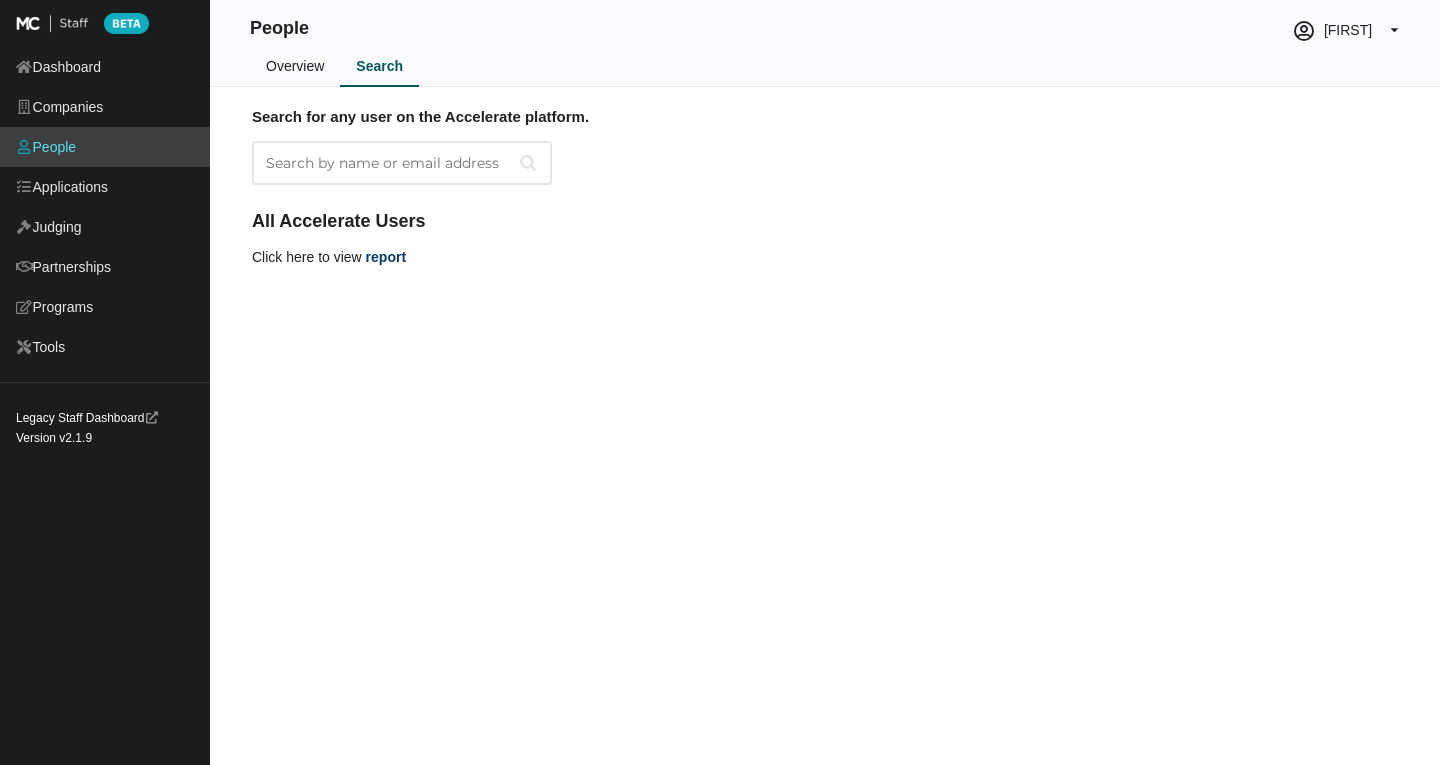 click on "Search by name or email address" at bounding box center (402, 163) 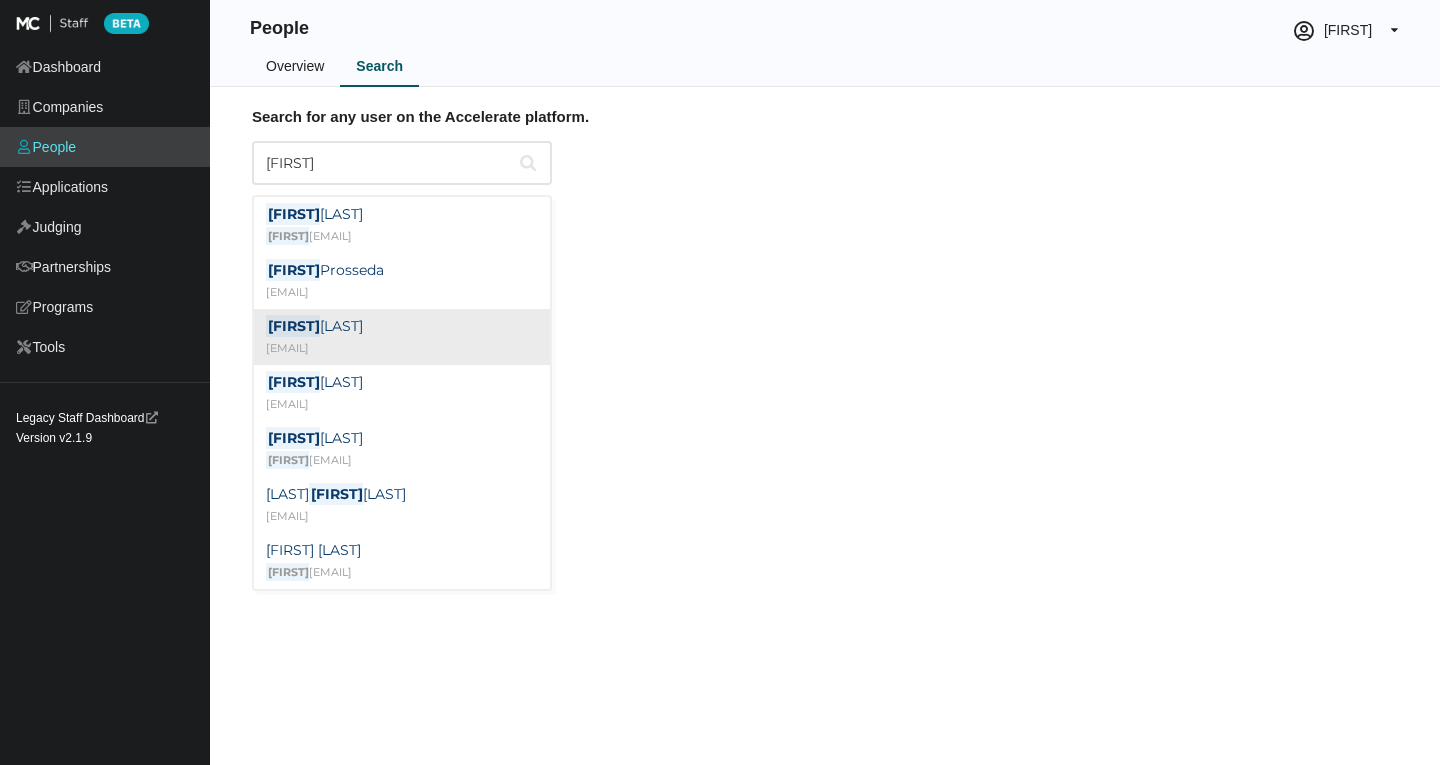 click on "[FIRST] [LAST]
[EMAIL]" at bounding box center [402, 337] 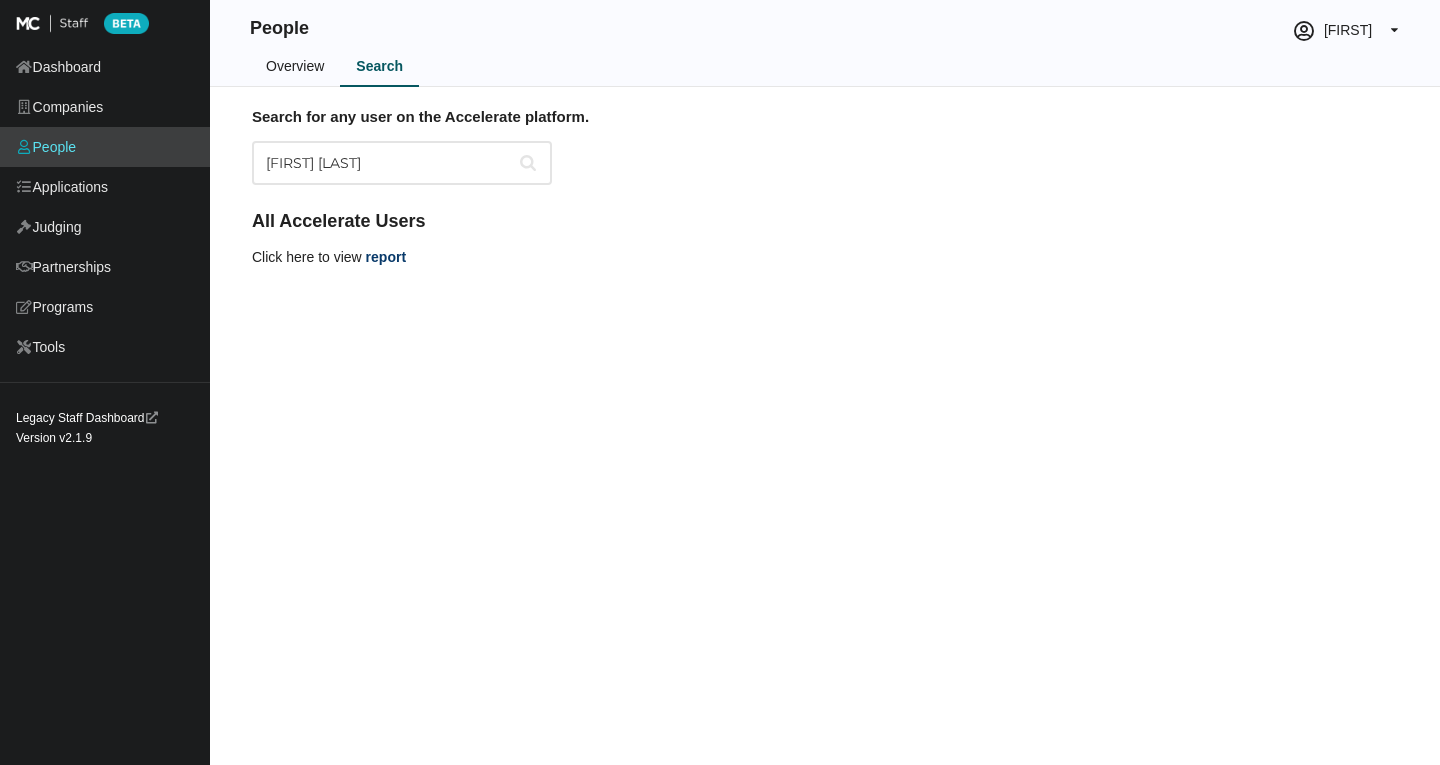 type on "[FIRST] [LAST]" 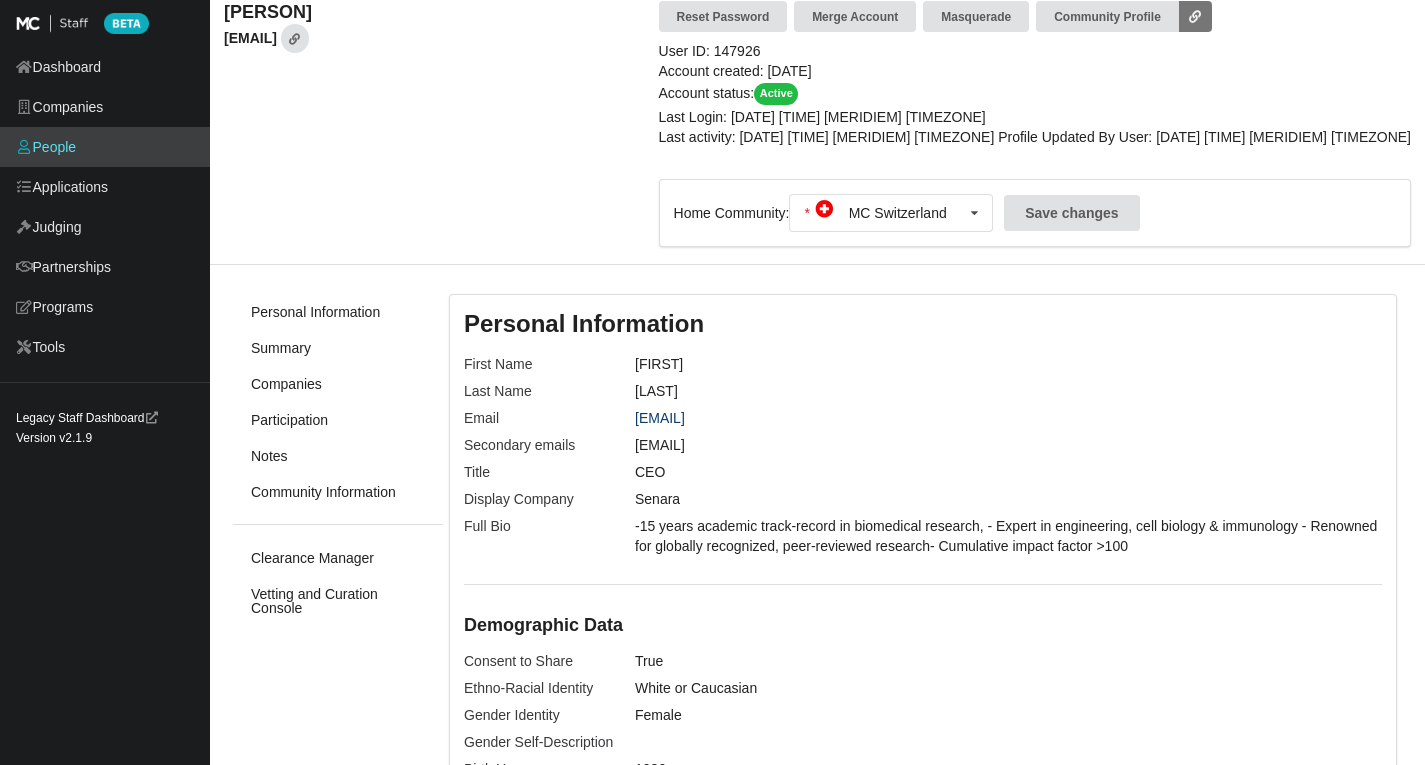 scroll, scrollTop: 0, scrollLeft: 0, axis: both 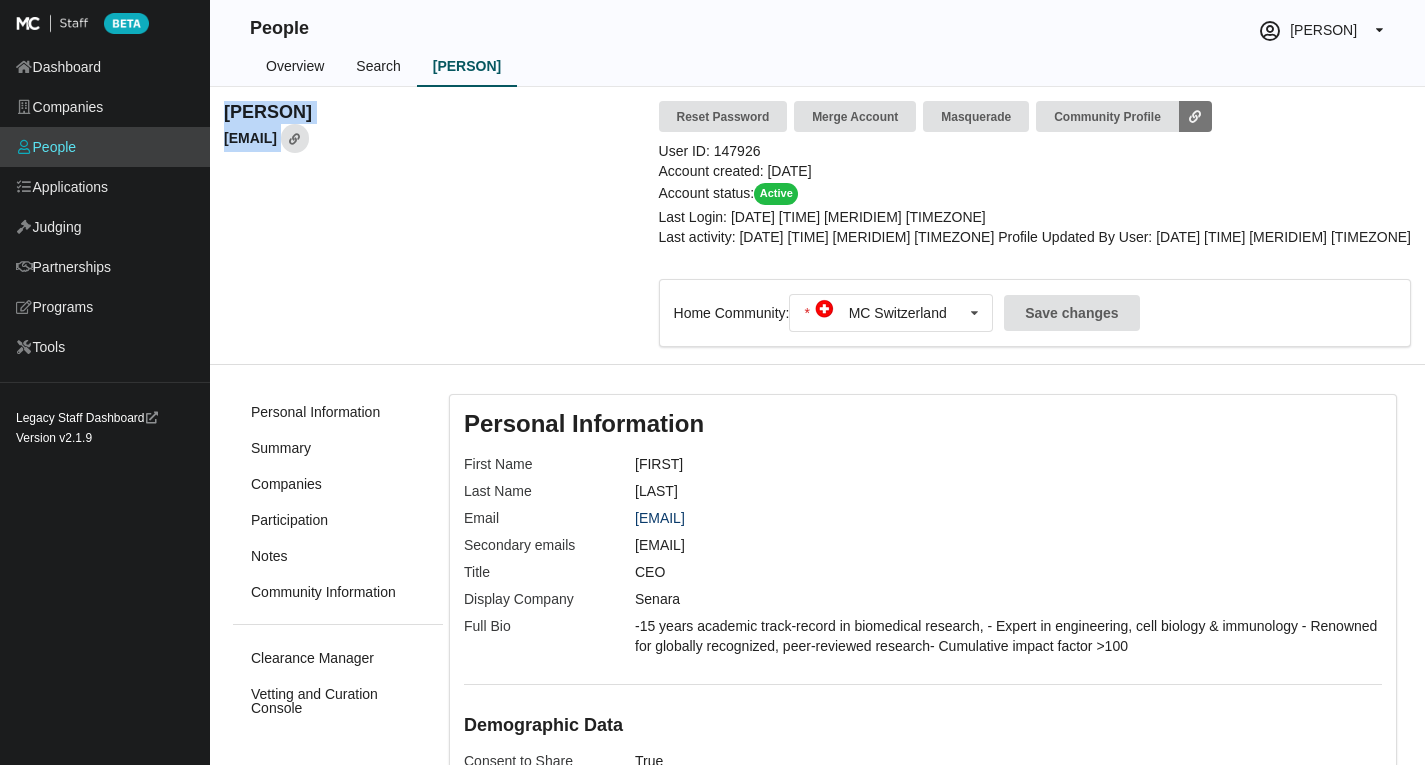 drag, startPoint x: 388, startPoint y: 105, endPoint x: 228, endPoint y: 98, distance: 160.15305 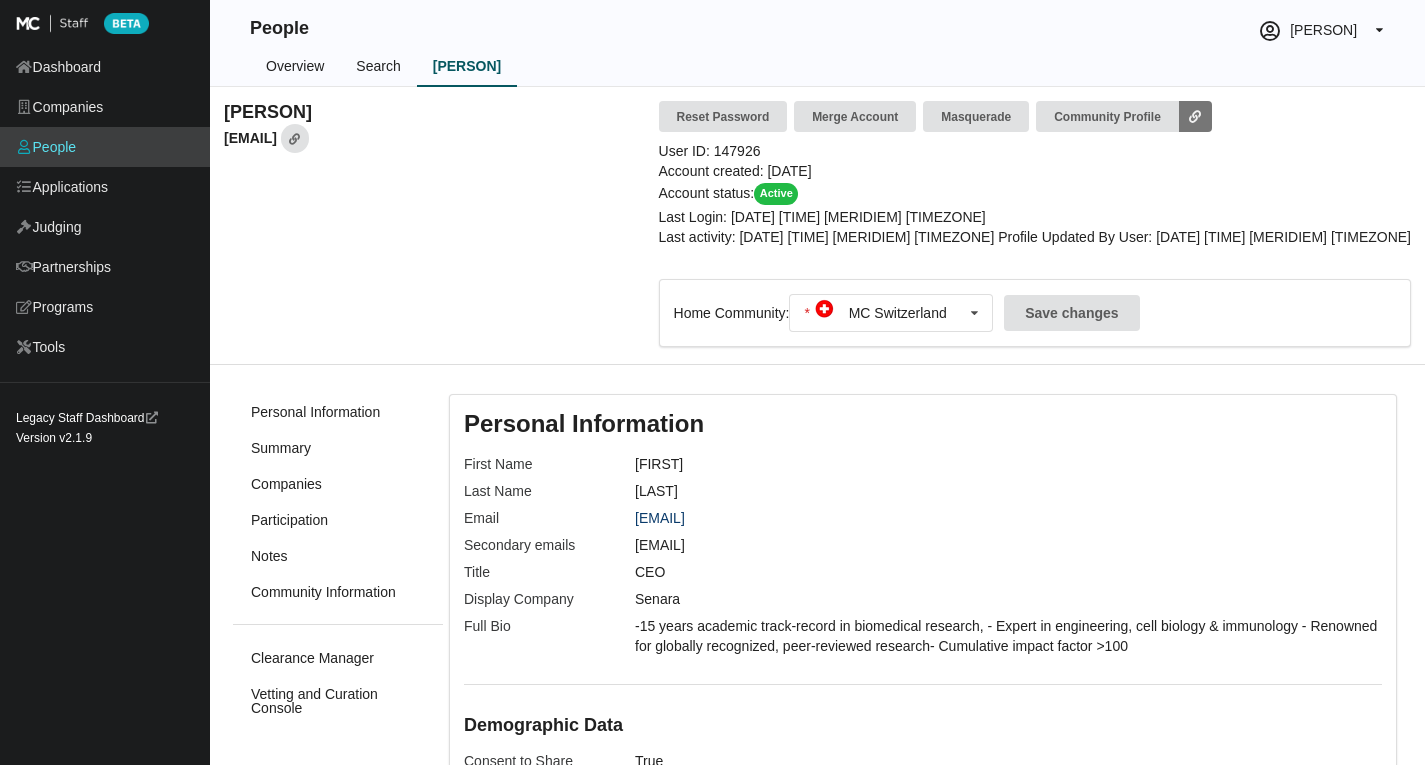 click on "Svenja Dannewitz
grants@senara.bio" at bounding box center [268, 126] 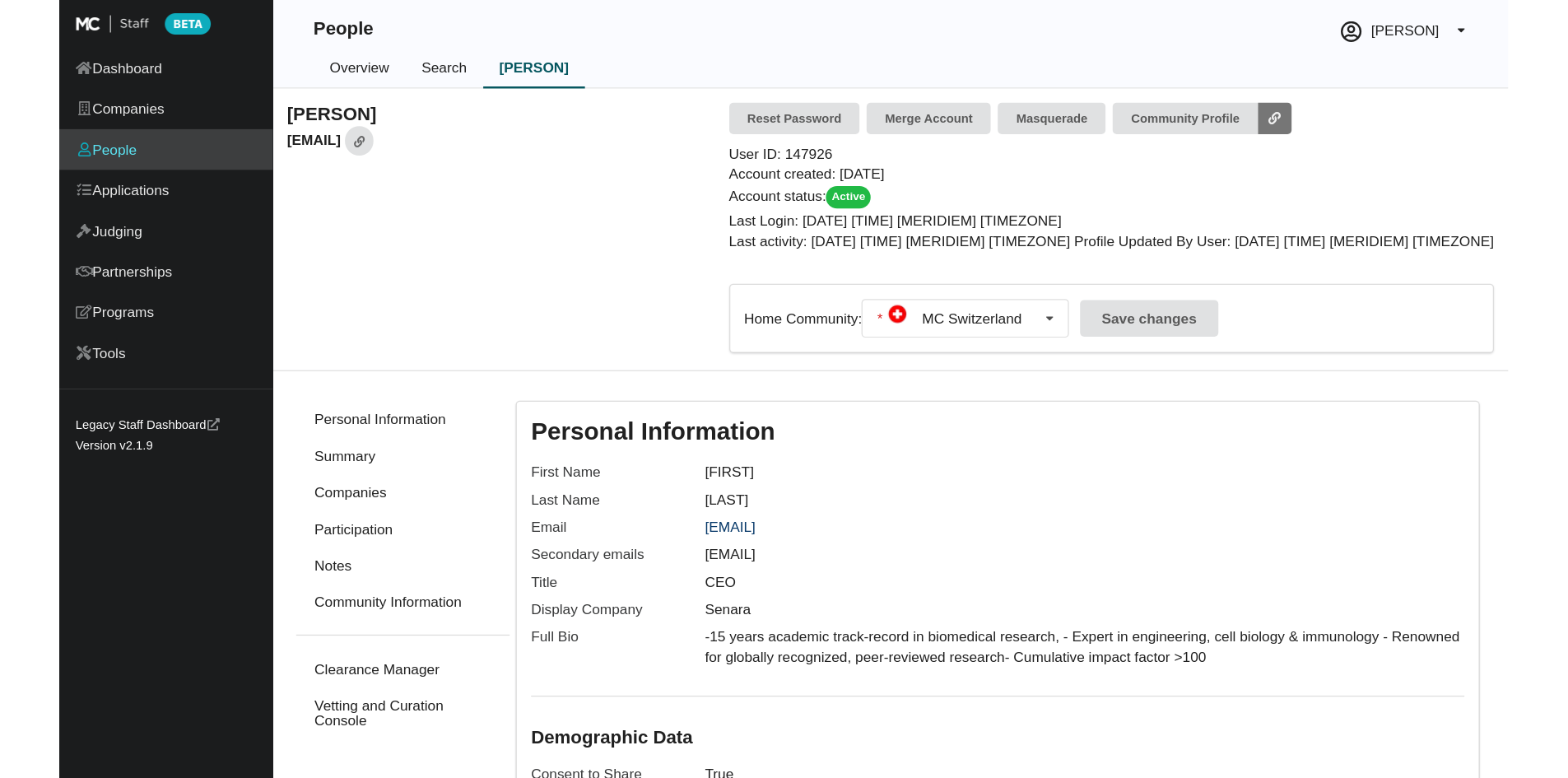 scroll, scrollTop: 247, scrollLeft: 0, axis: vertical 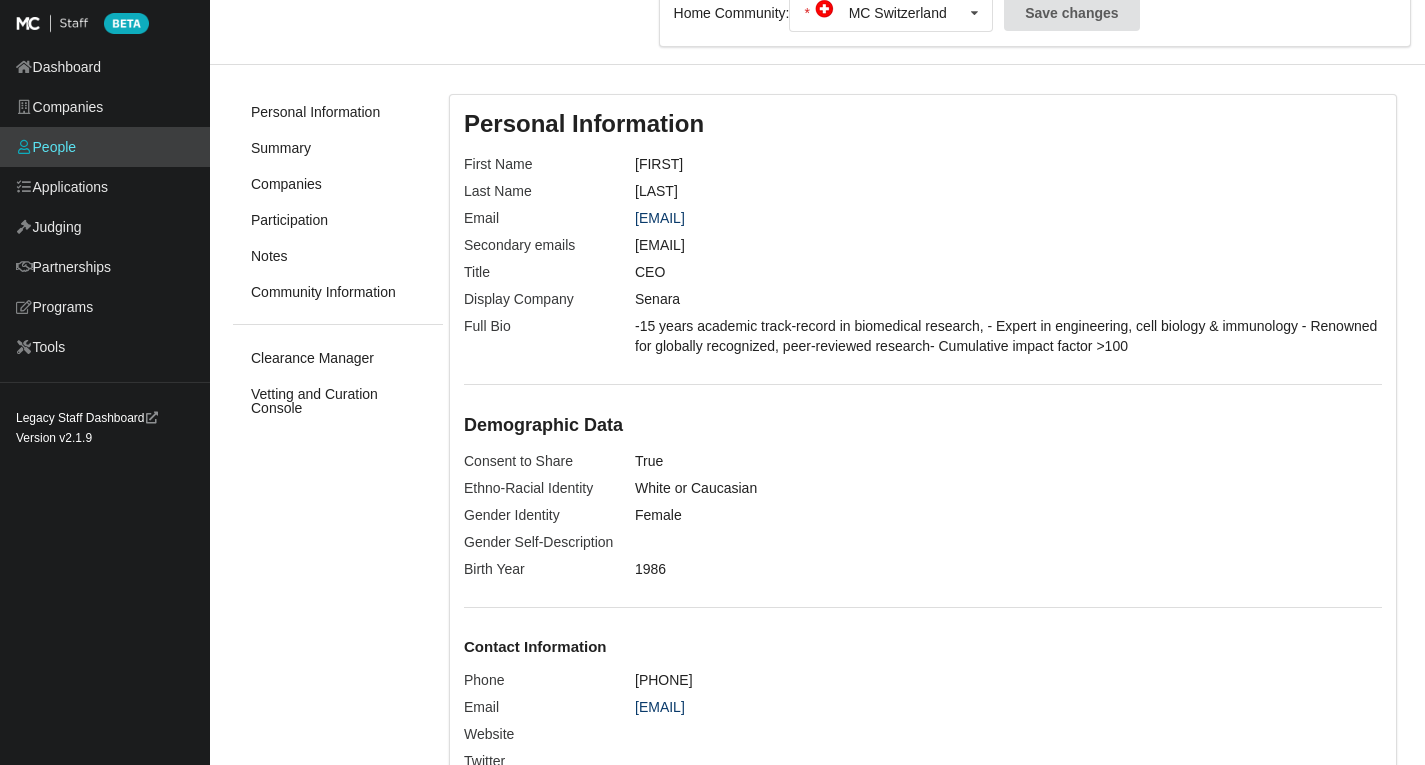 click on "Senara" at bounding box center (1008, 299) 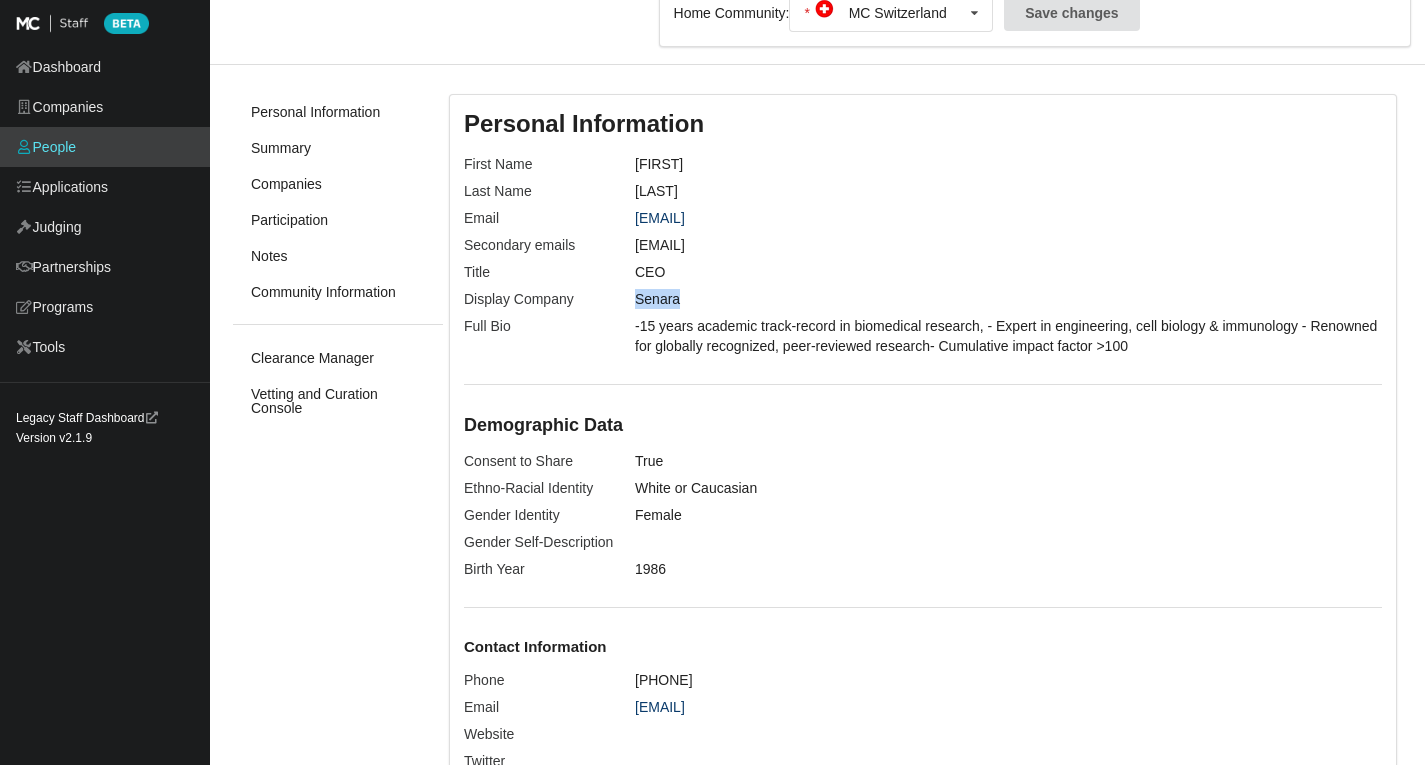 click on "Senara" at bounding box center [1008, 299] 